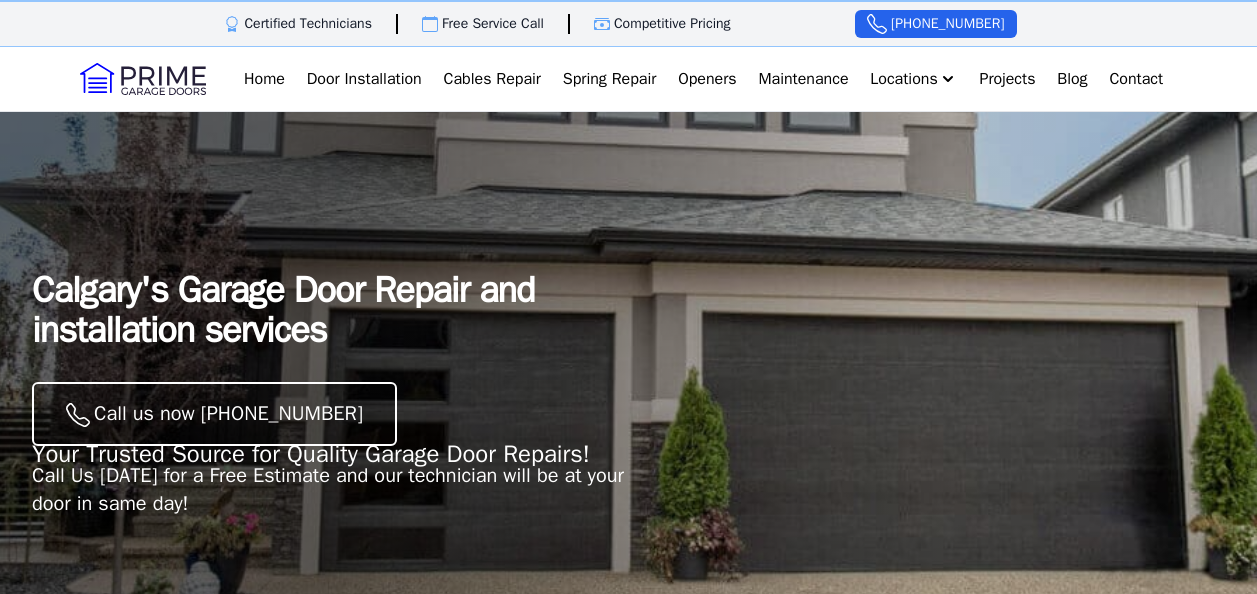 scroll, scrollTop: 0, scrollLeft: 0, axis: both 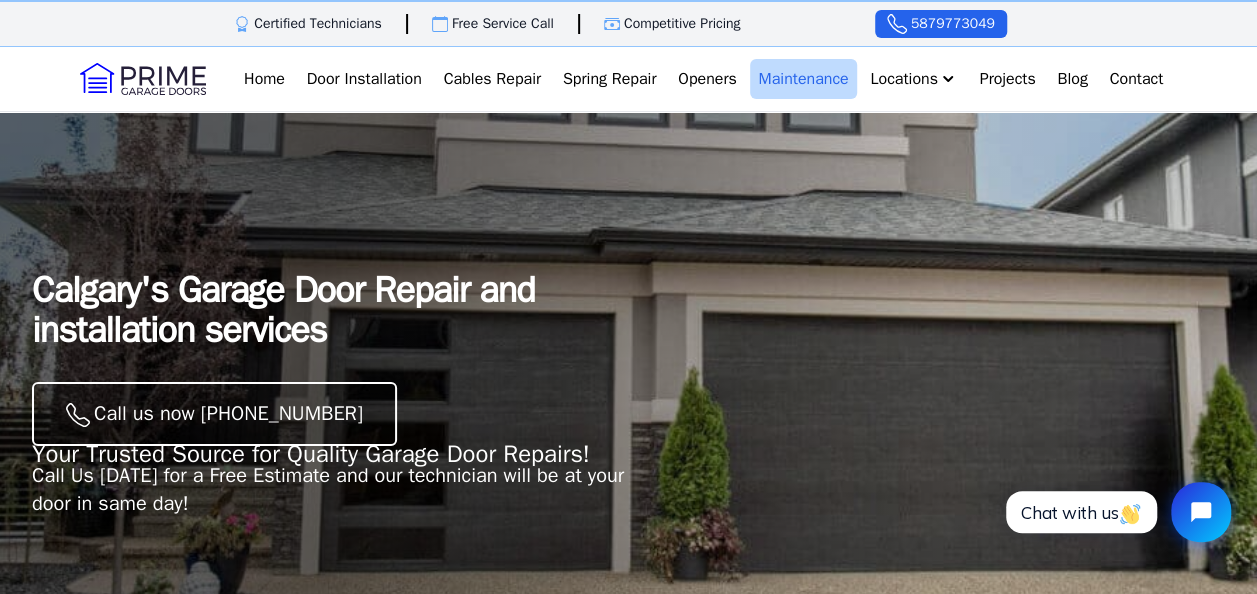 click on "Maintenance" at bounding box center [803, 79] 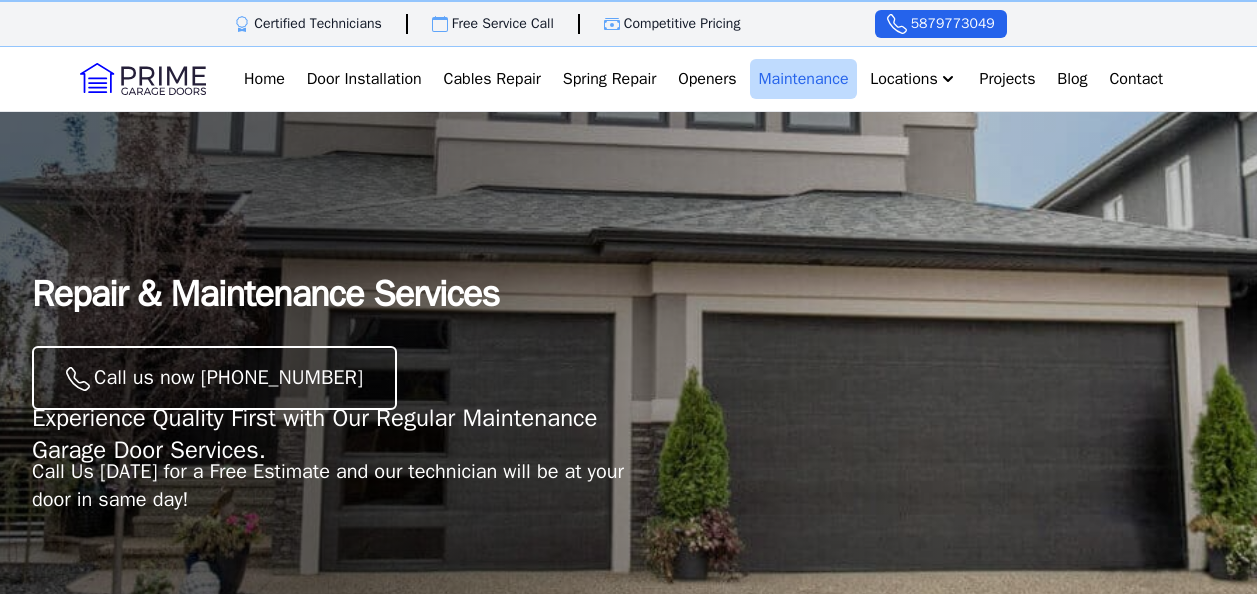 scroll, scrollTop: 0, scrollLeft: 0, axis: both 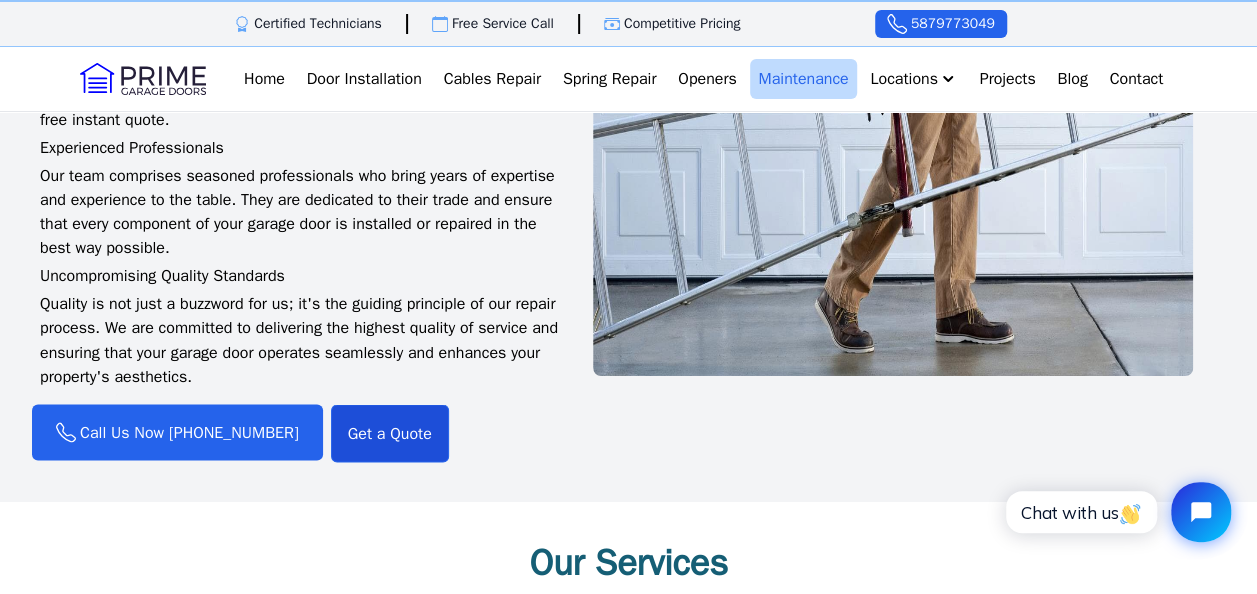 click on "Get a Quote" at bounding box center (390, 433) 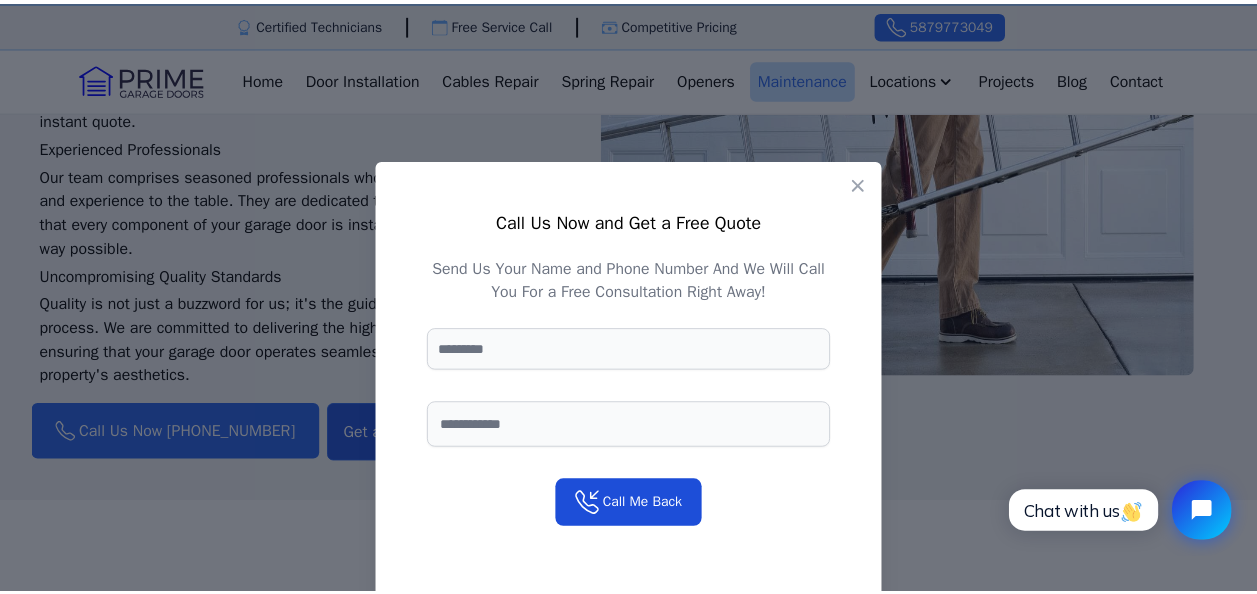 scroll, scrollTop: 5, scrollLeft: 0, axis: vertical 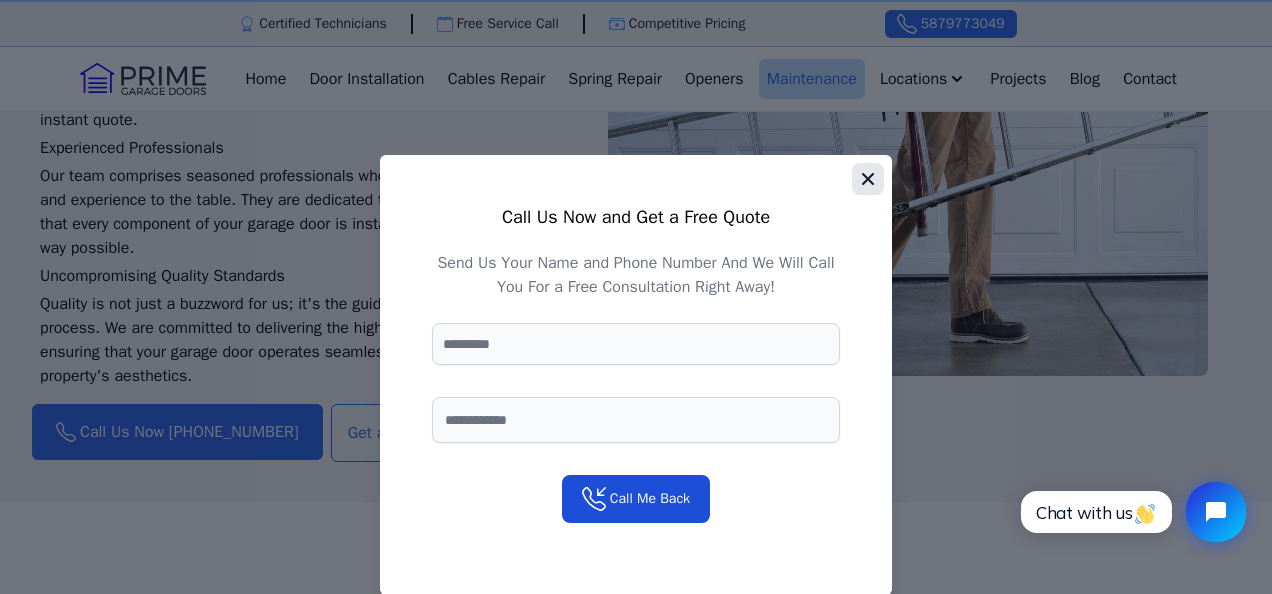 click 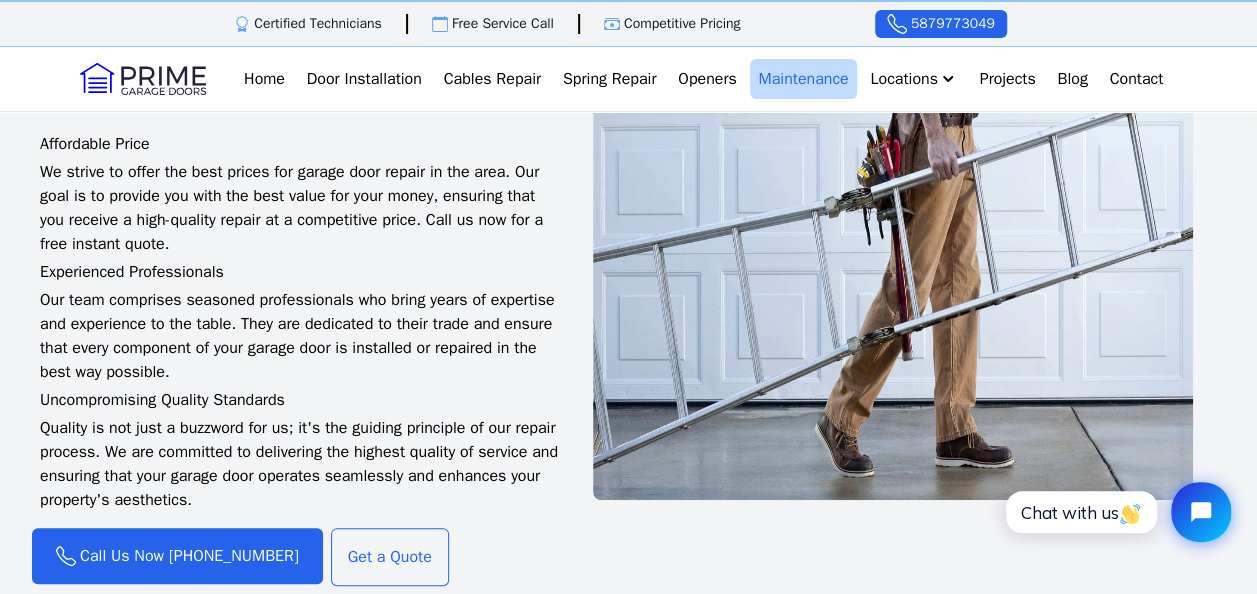 scroll, scrollTop: 1406, scrollLeft: 0, axis: vertical 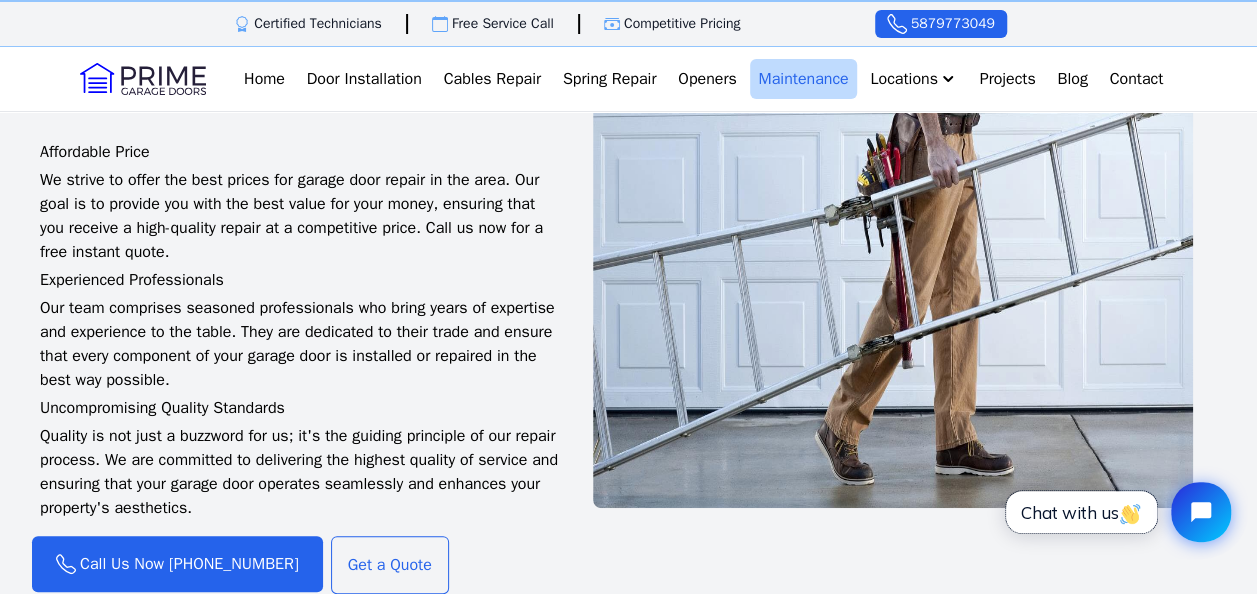 click on "Chat with us" at bounding box center [1081, 512] 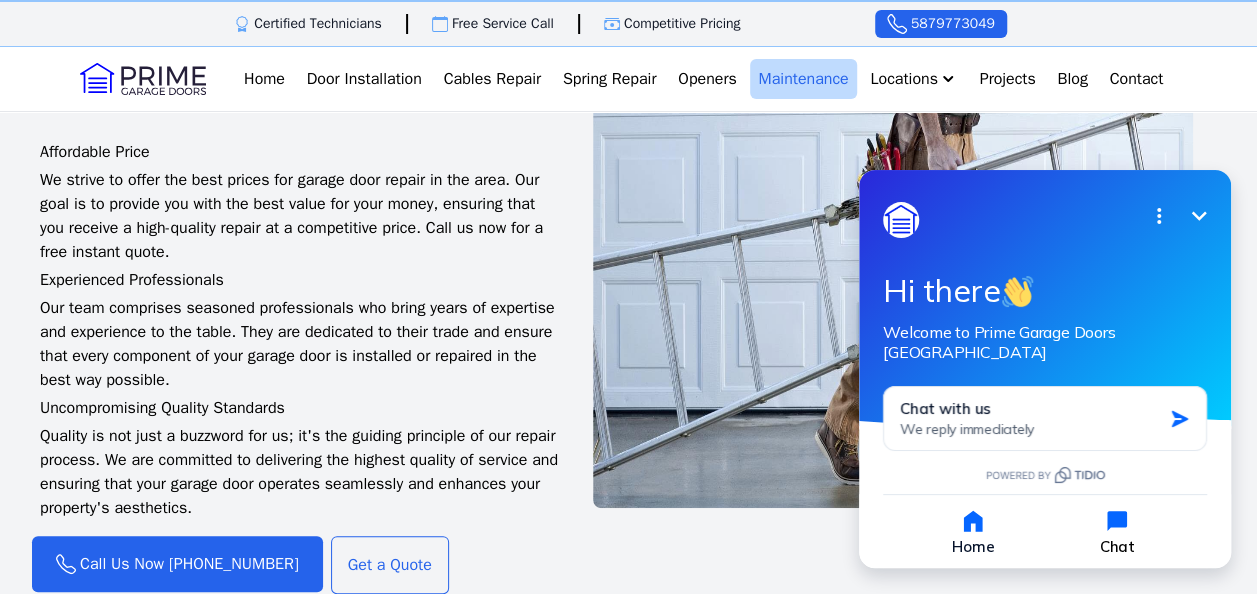 click 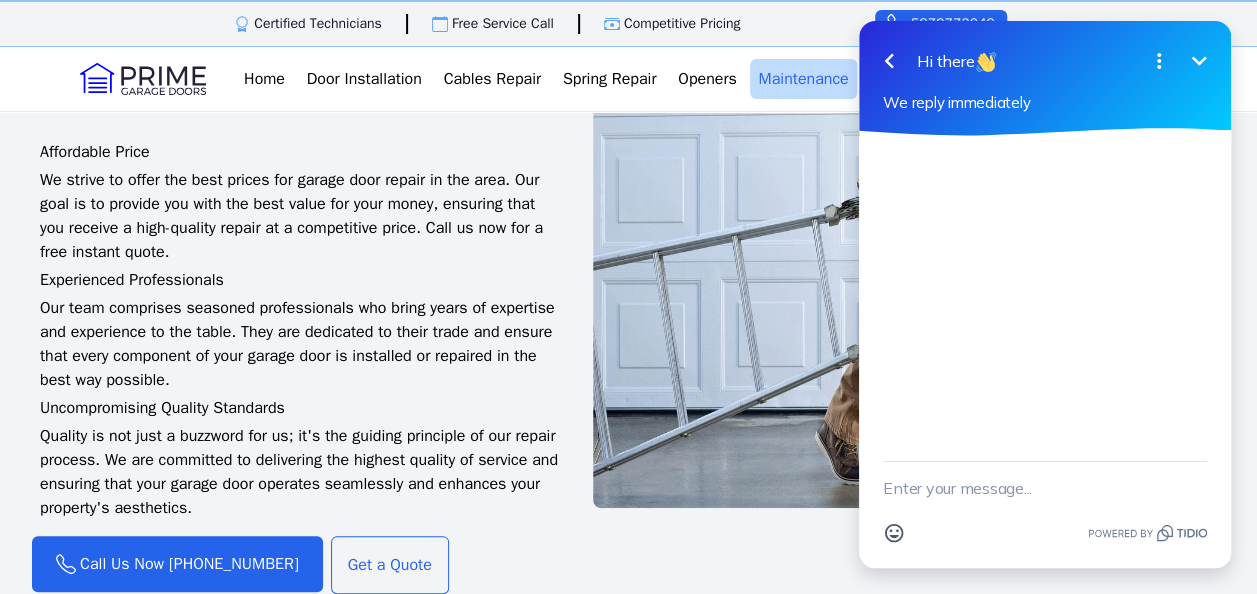 click at bounding box center [1045, 488] 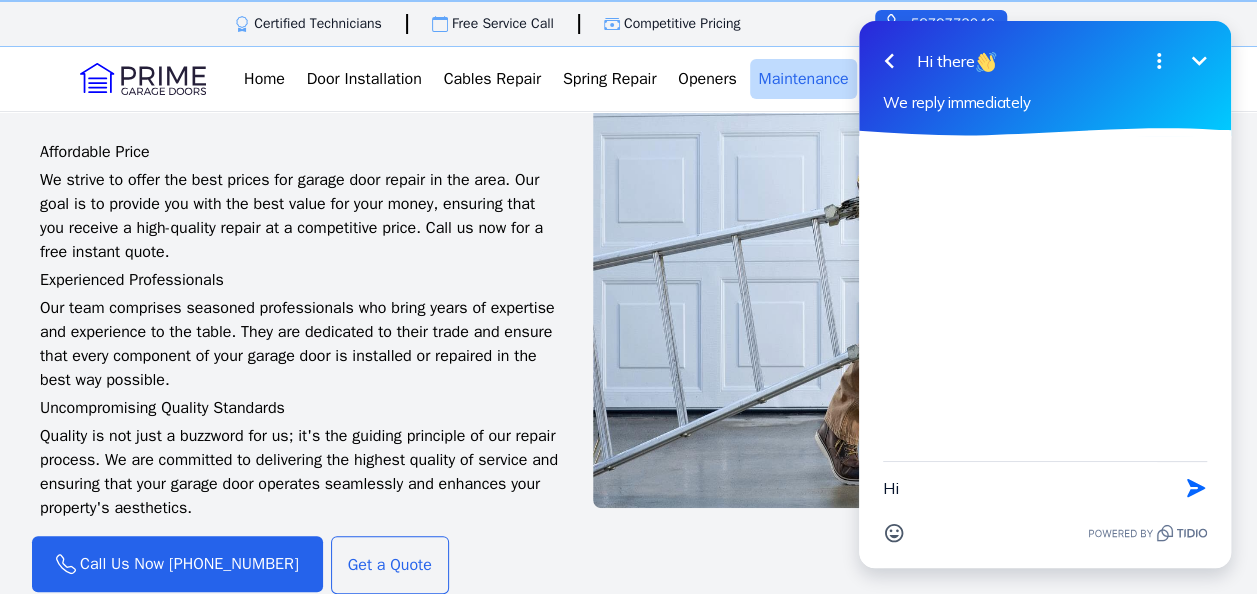 type on "Hi," 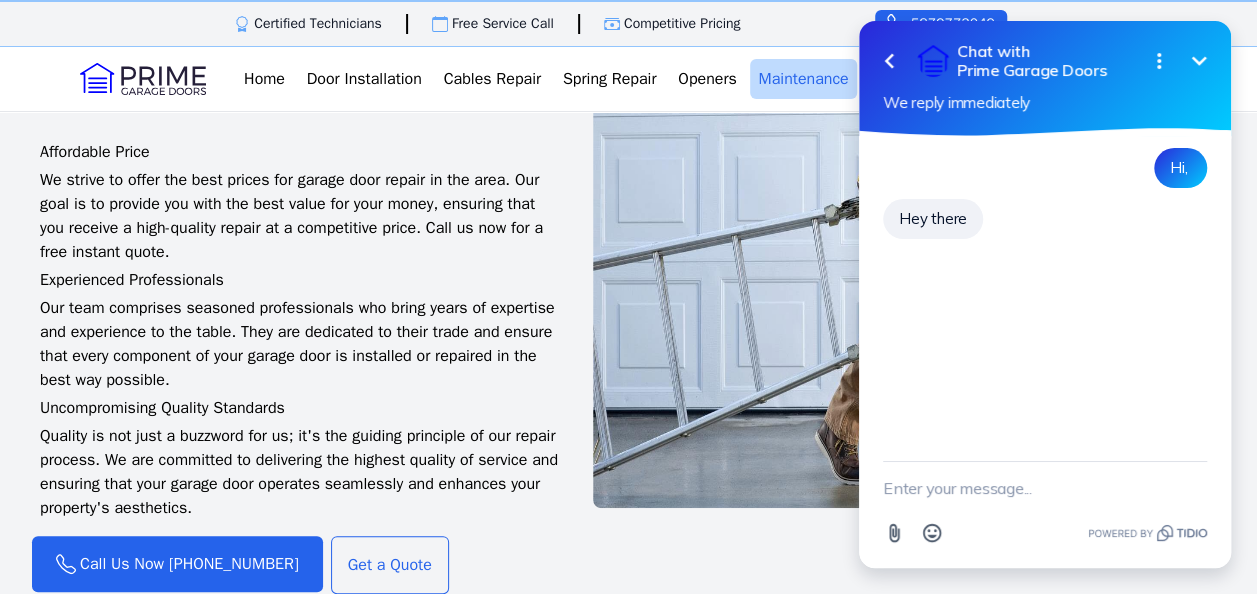 click at bounding box center [1045, 488] 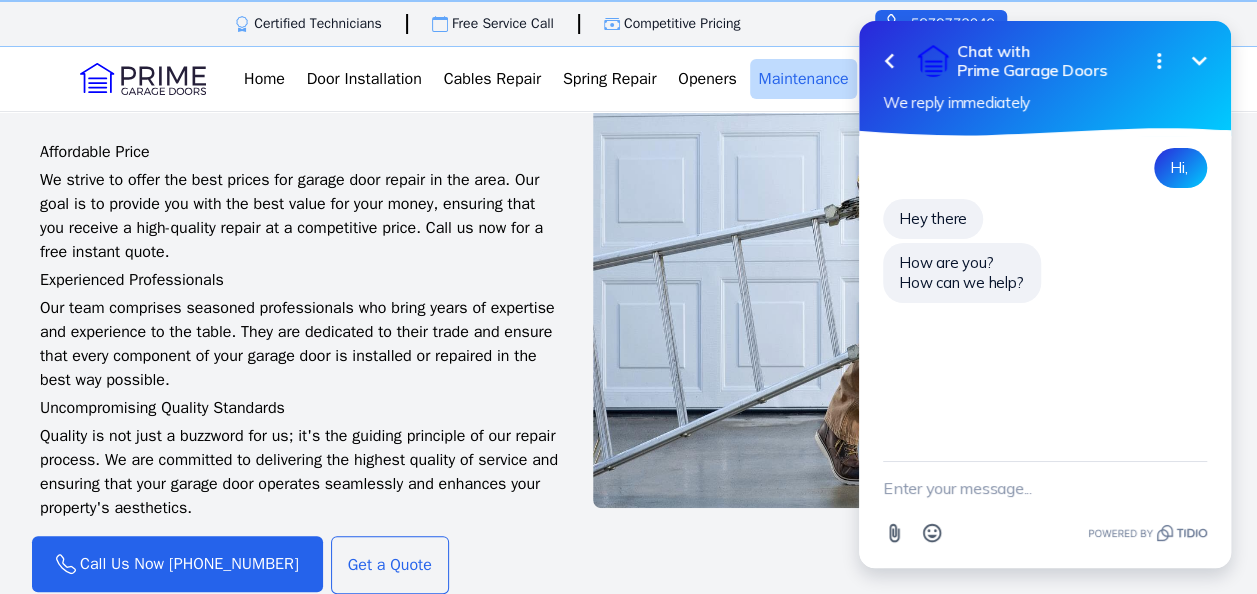 type on "5" 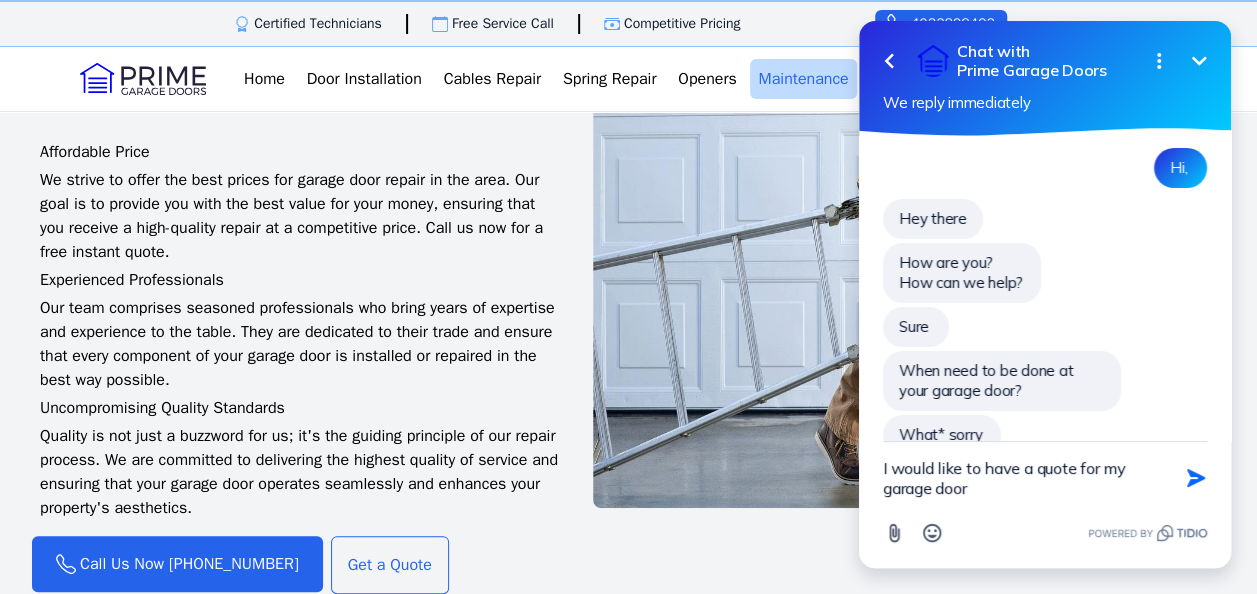 scroll, scrollTop: 40, scrollLeft: 0, axis: vertical 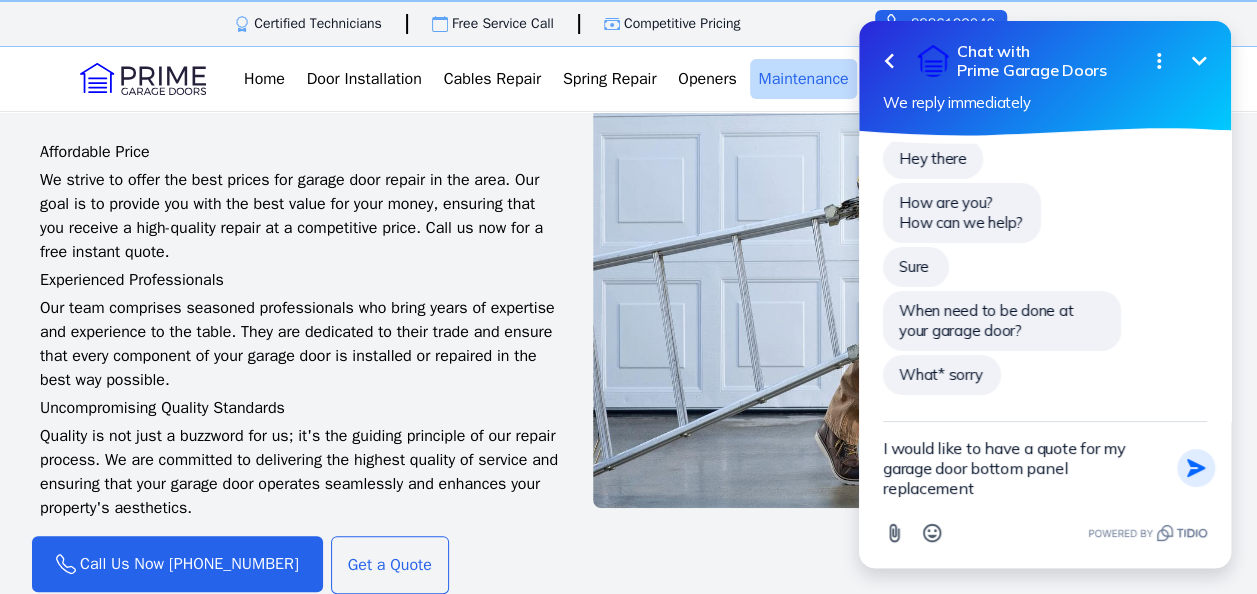 type on "I would like to have a quote for my garage door bottom panel replacement" 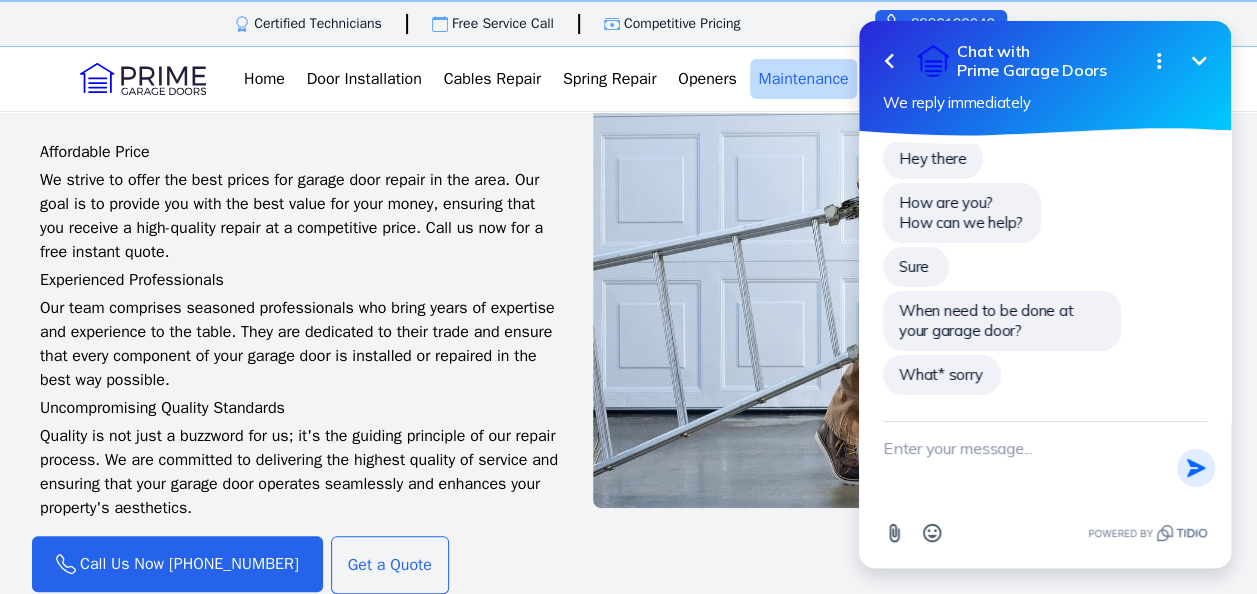 scroll, scrollTop: 110, scrollLeft: 0, axis: vertical 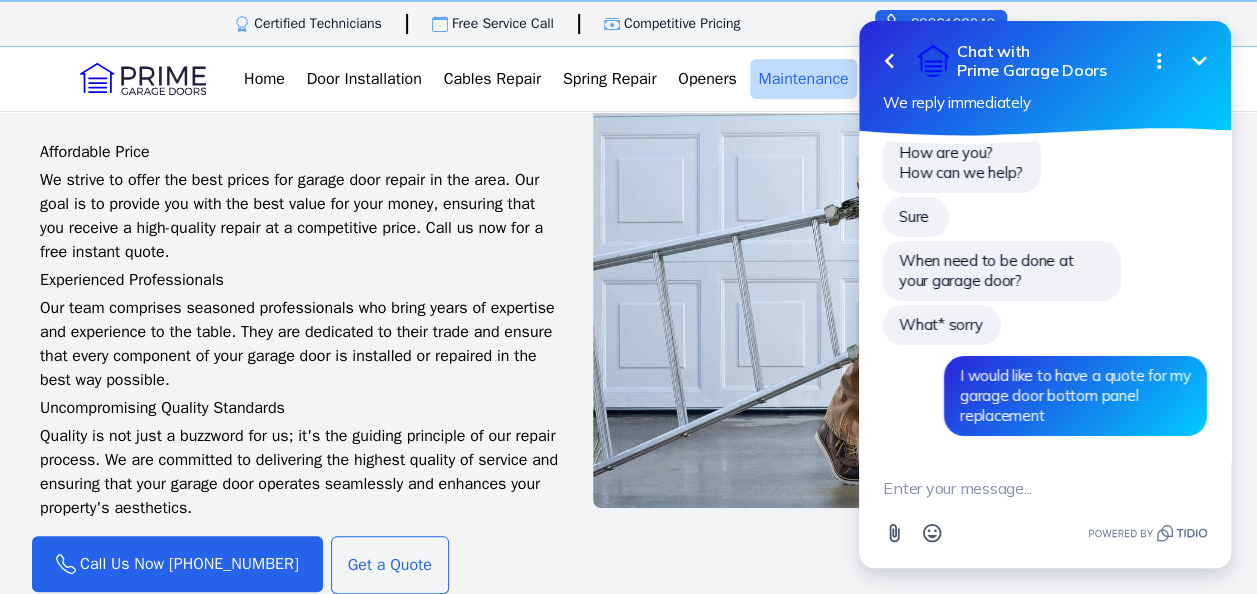 click at bounding box center [1045, 488] 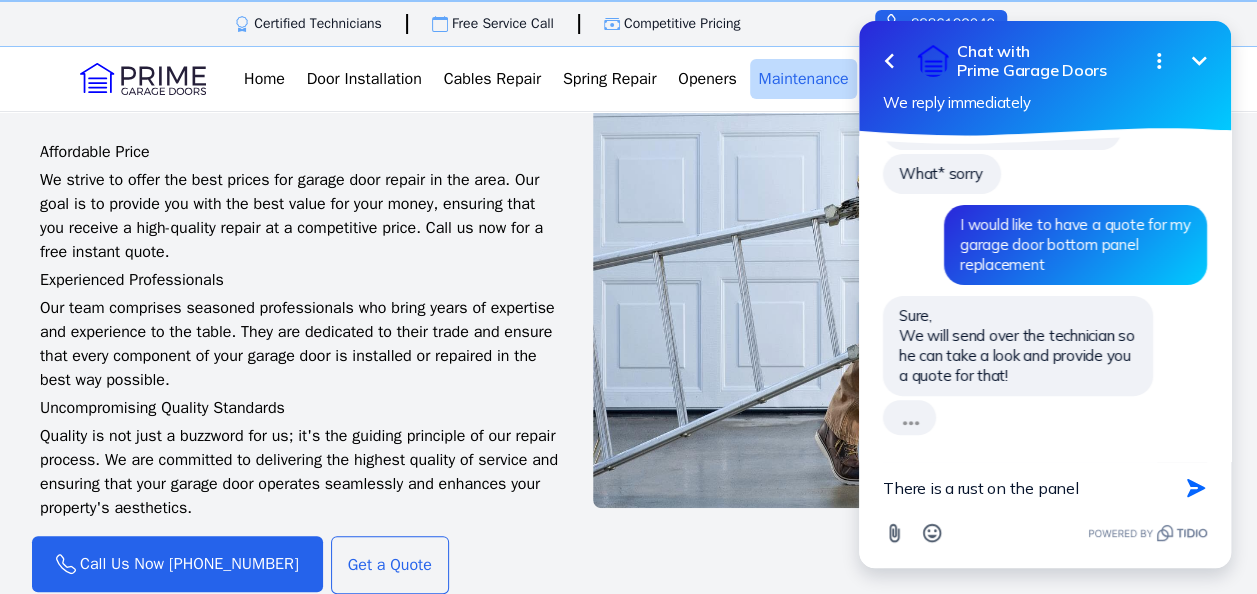 scroll, scrollTop: 222, scrollLeft: 0, axis: vertical 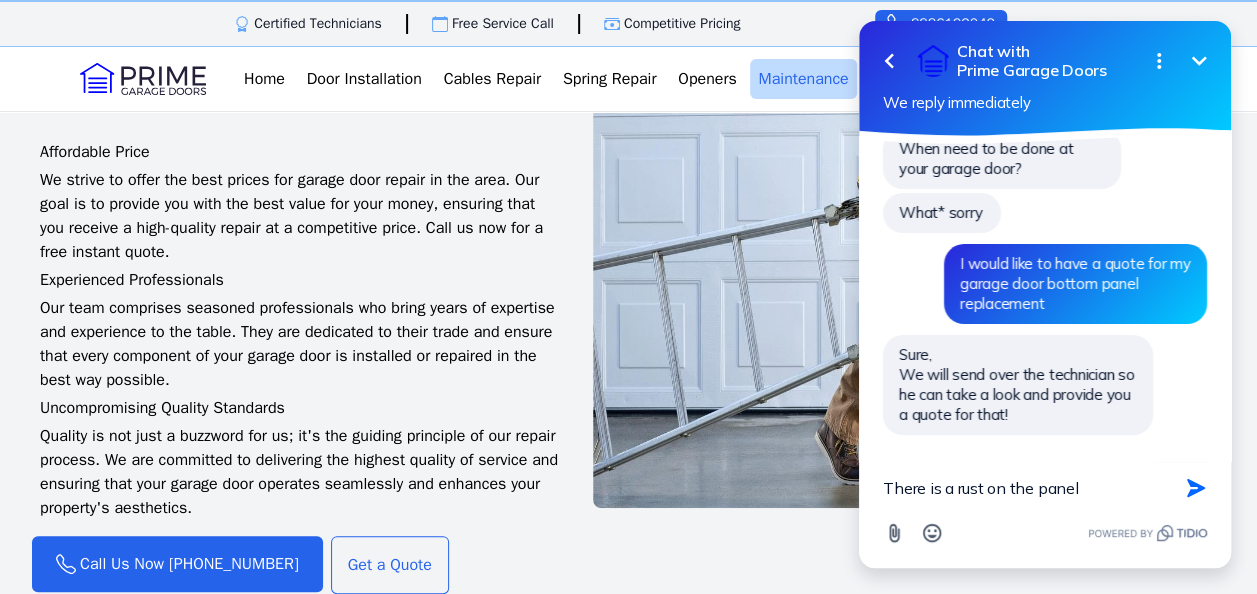 type on "There is a rust on the panel." 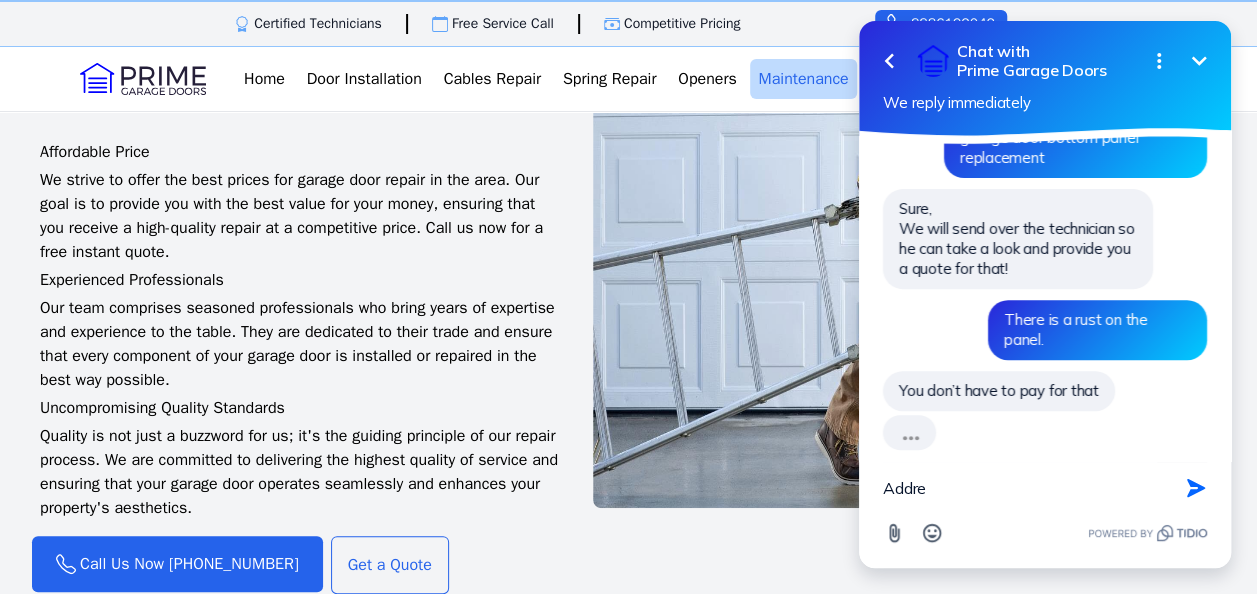 scroll, scrollTop: 324, scrollLeft: 0, axis: vertical 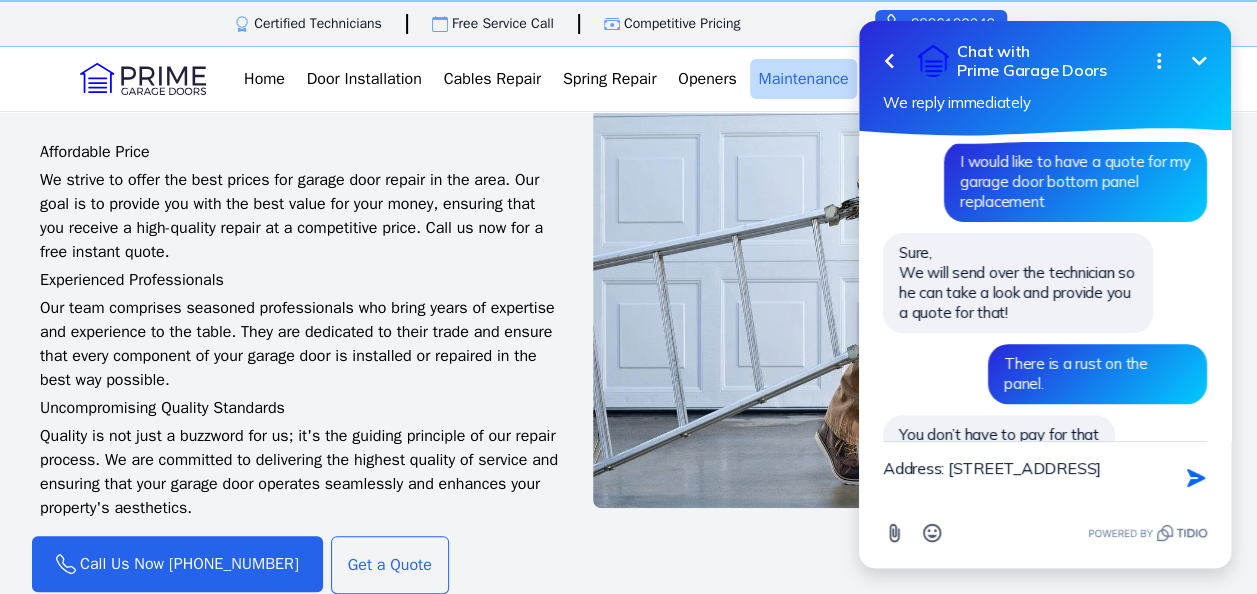 type on "Address: 157 hamptons Link, NW, Calgary" 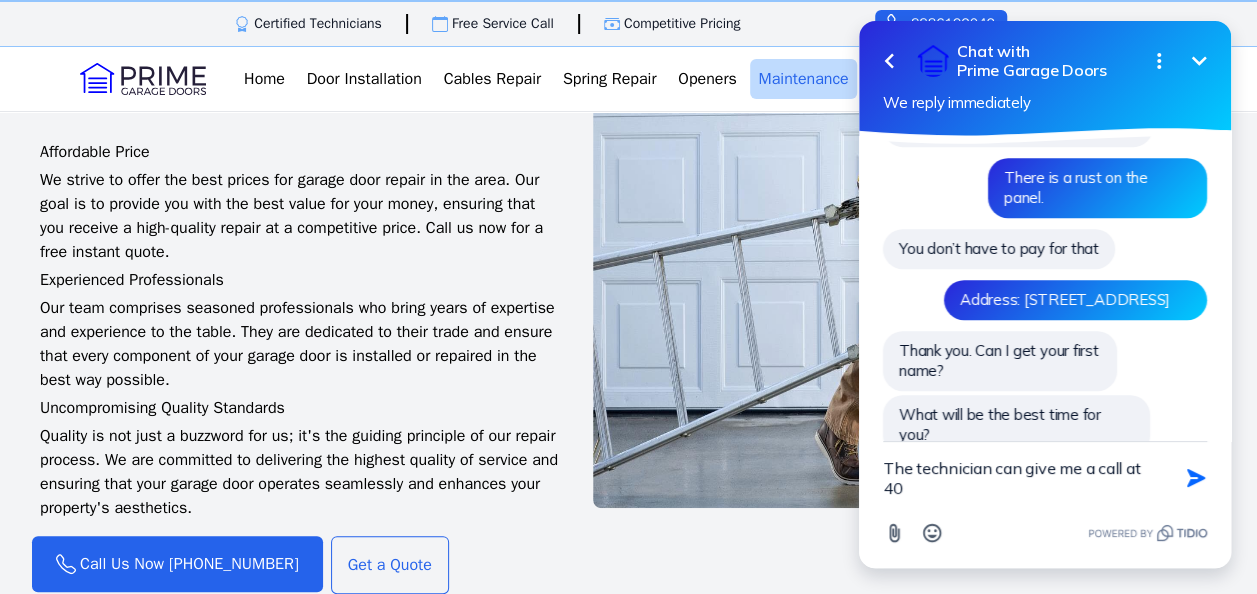 scroll, scrollTop: 530, scrollLeft: 0, axis: vertical 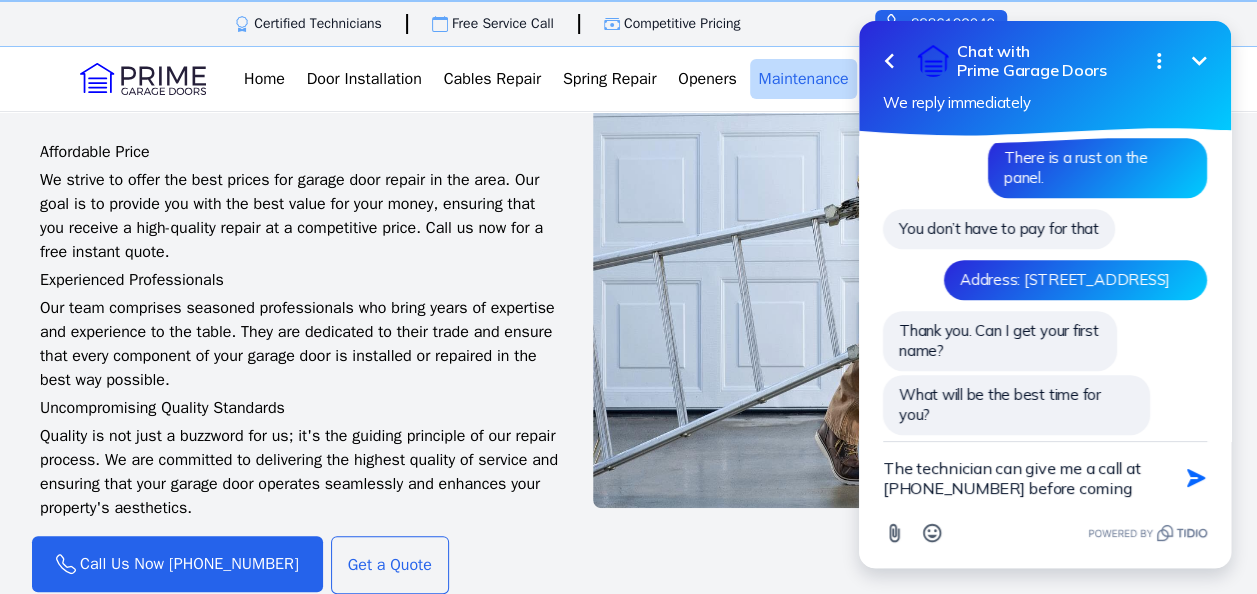 type on "The technician can give me a call at 4036059433 before coming." 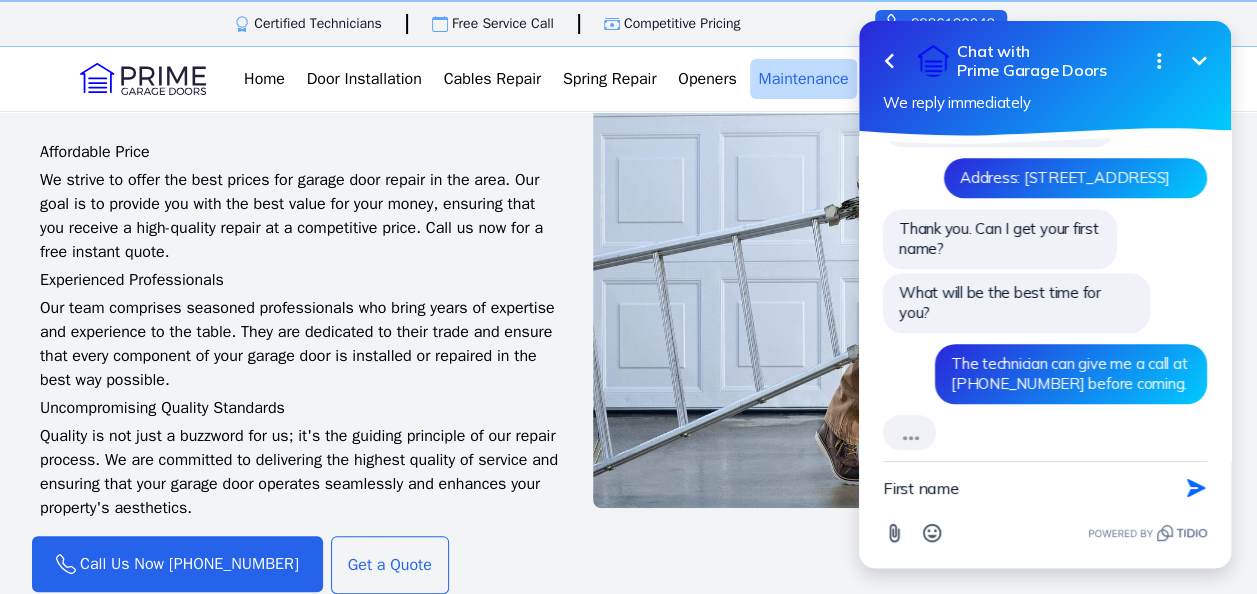 scroll, scrollTop: 580, scrollLeft: 0, axis: vertical 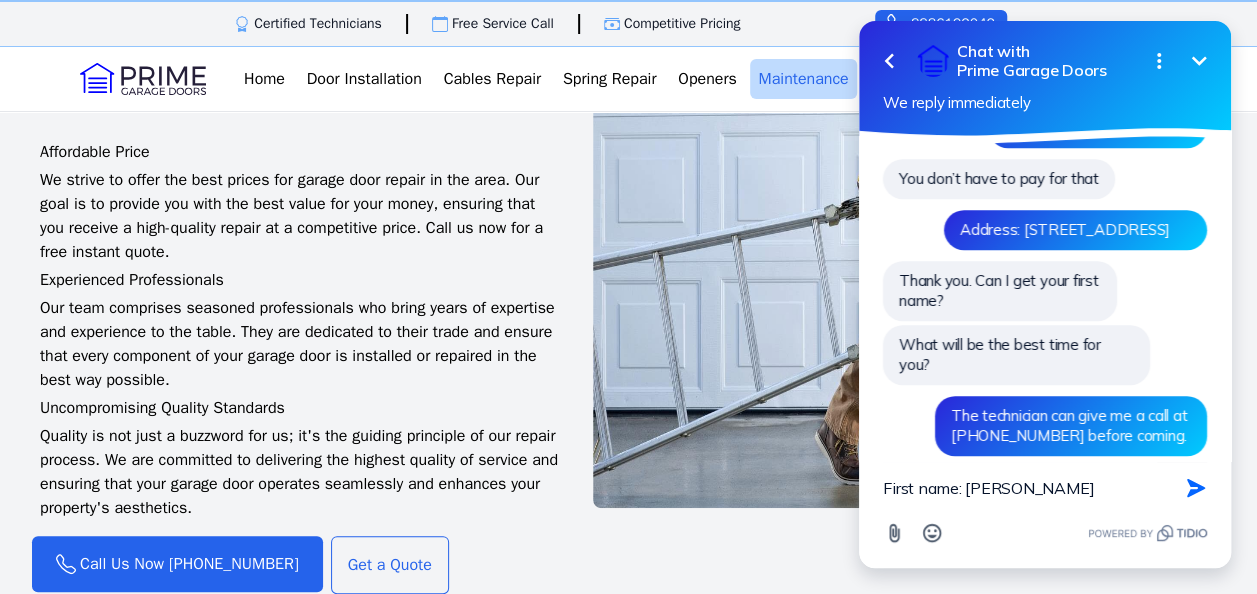 type on "First name: DAVID" 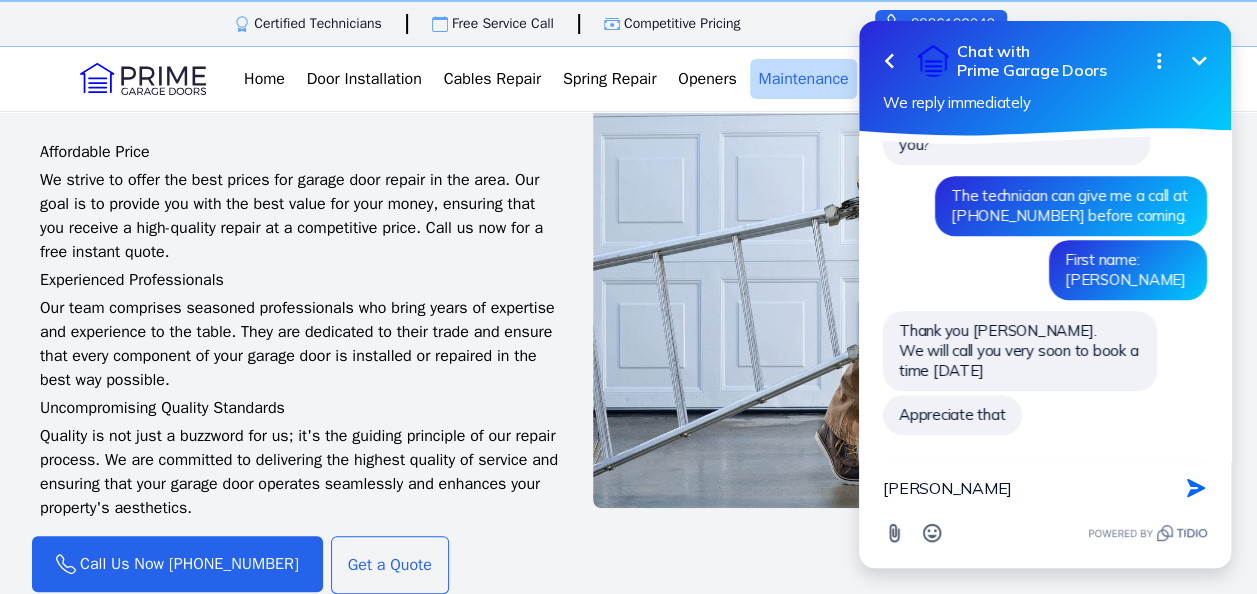 scroll, scrollTop: 760, scrollLeft: 0, axis: vertical 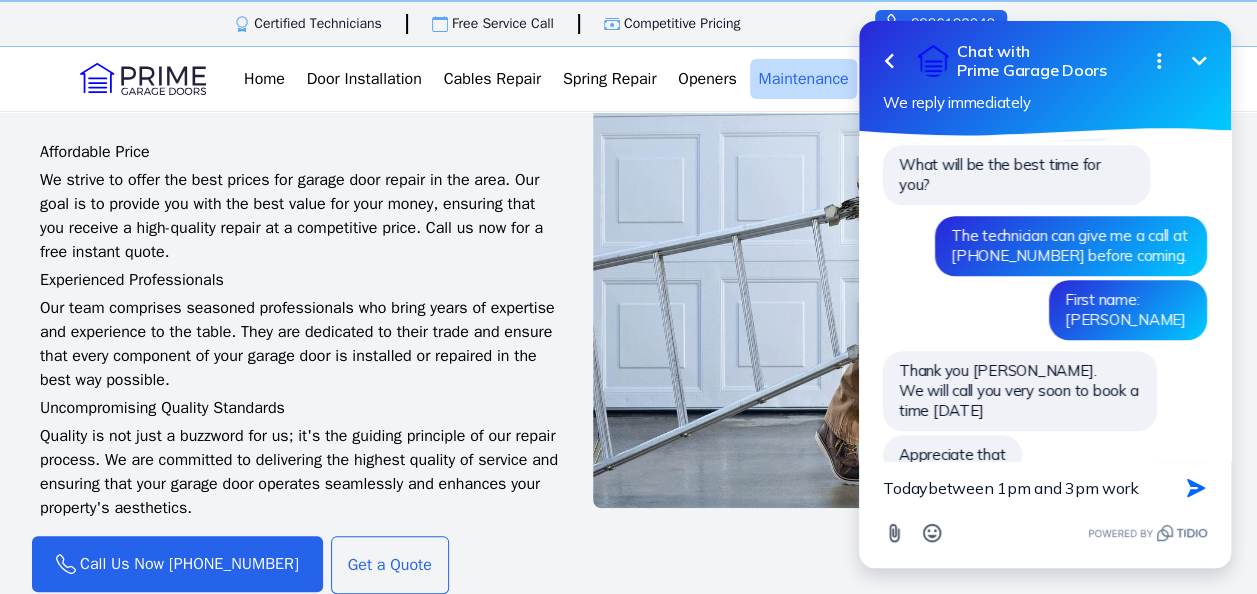 type on "Todaybetween 1pm and 3pm works" 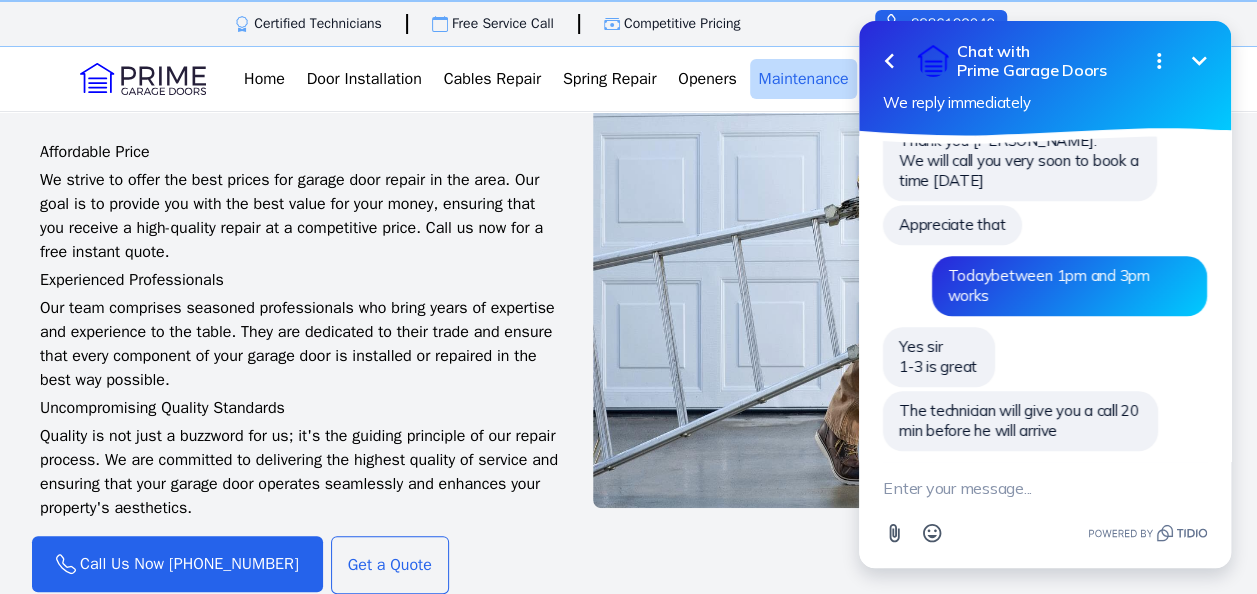 scroll, scrollTop: 946, scrollLeft: 0, axis: vertical 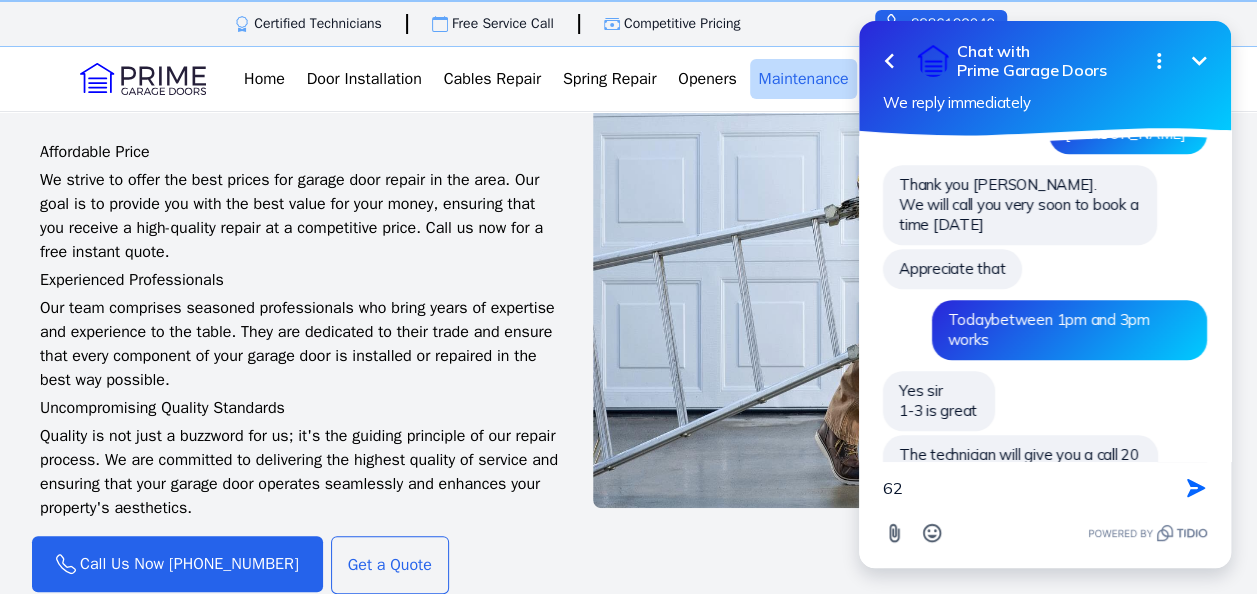 type on "6" 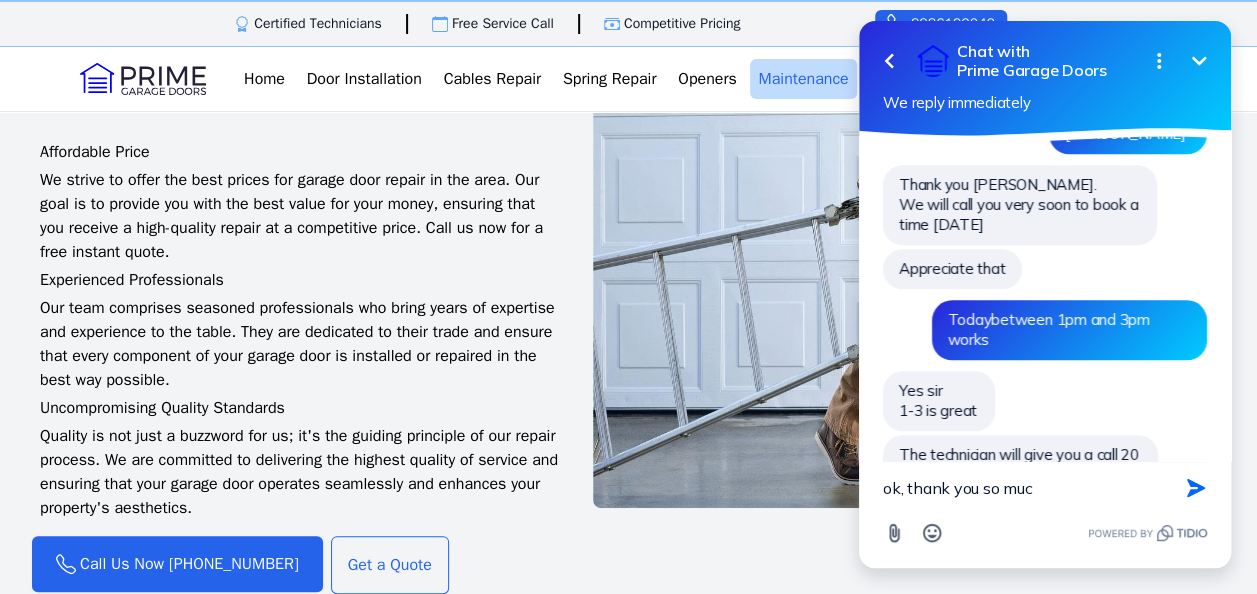 type on "ok, thank you so much" 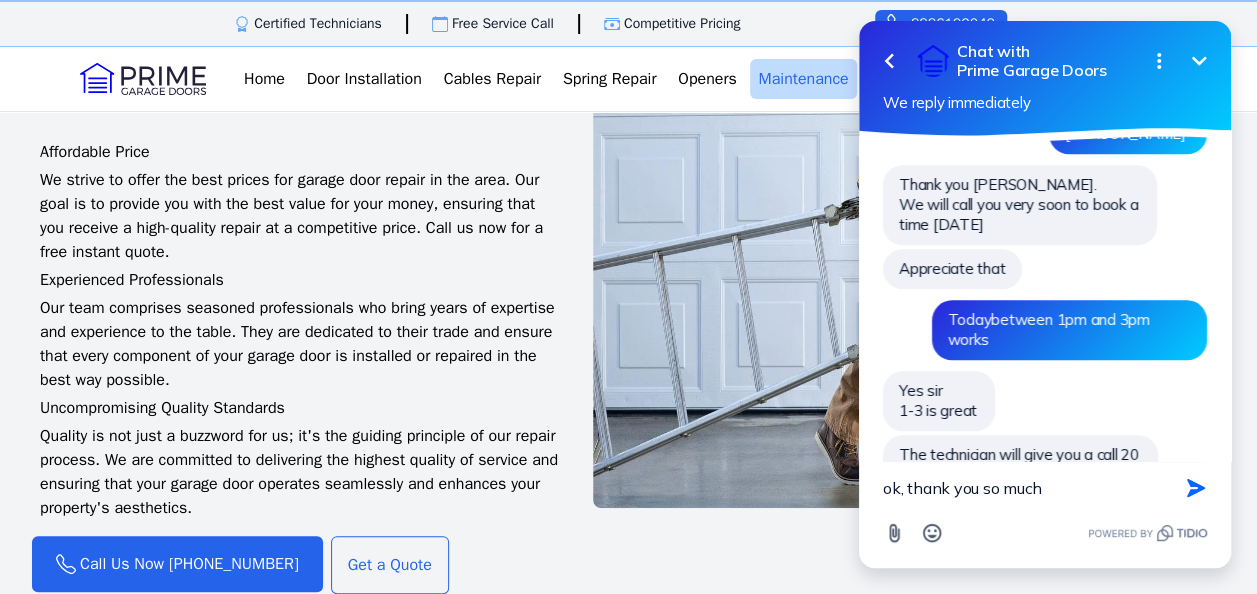 type 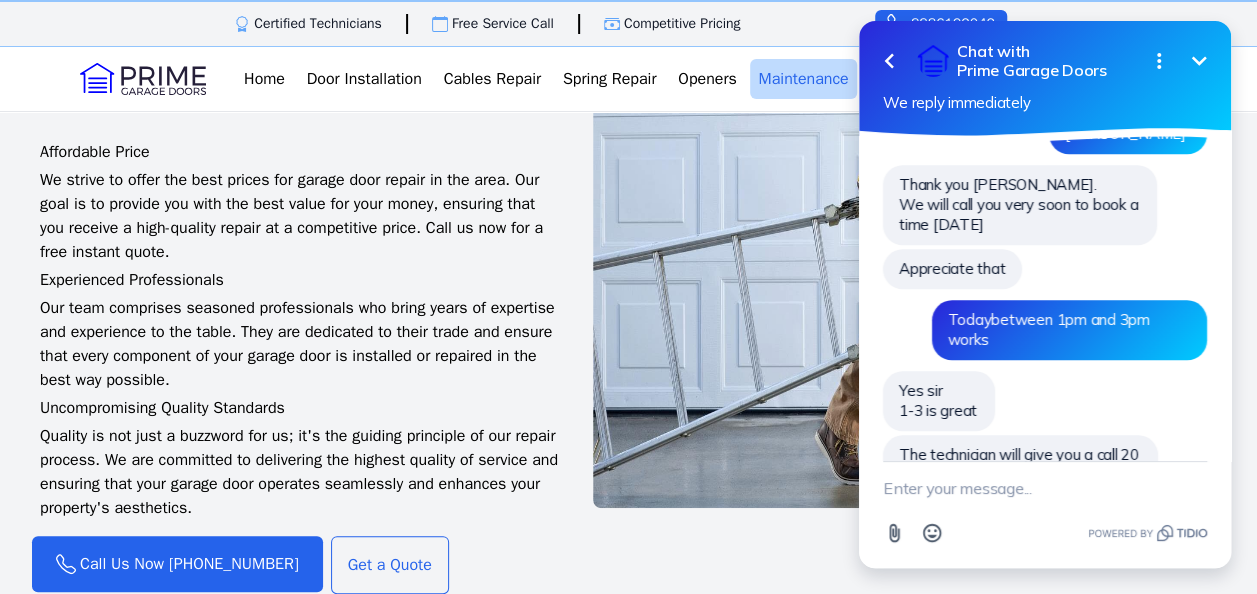 scroll, scrollTop: 996, scrollLeft: 0, axis: vertical 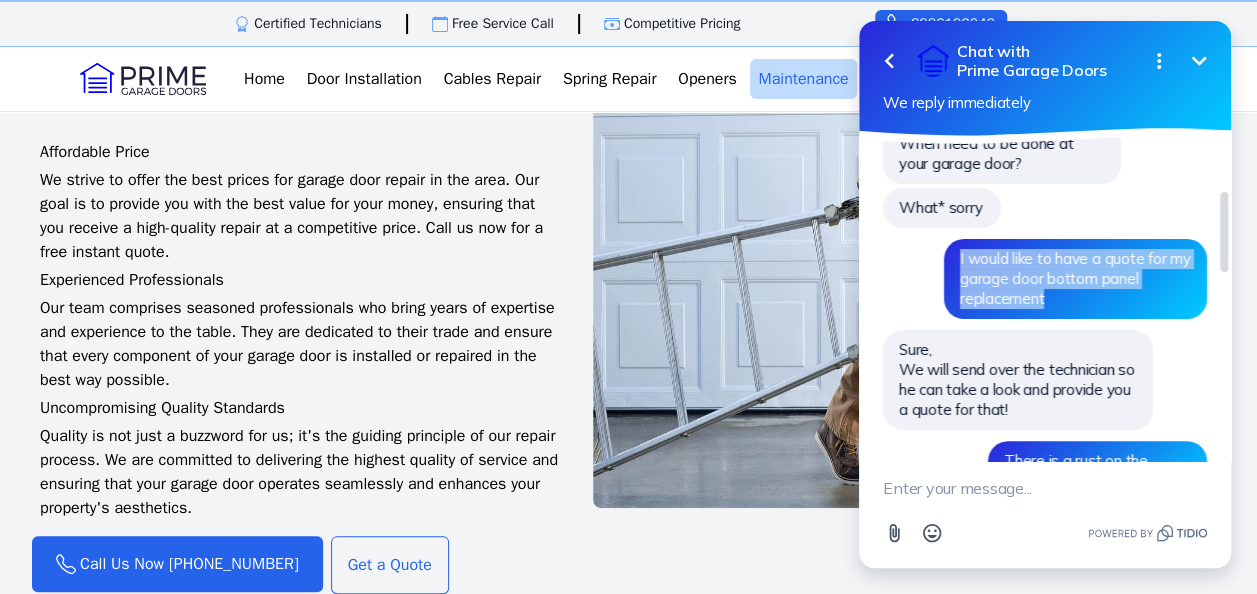 drag, startPoint x: 1054, startPoint y: 302, endPoint x: 950, endPoint y: 254, distance: 114.54257 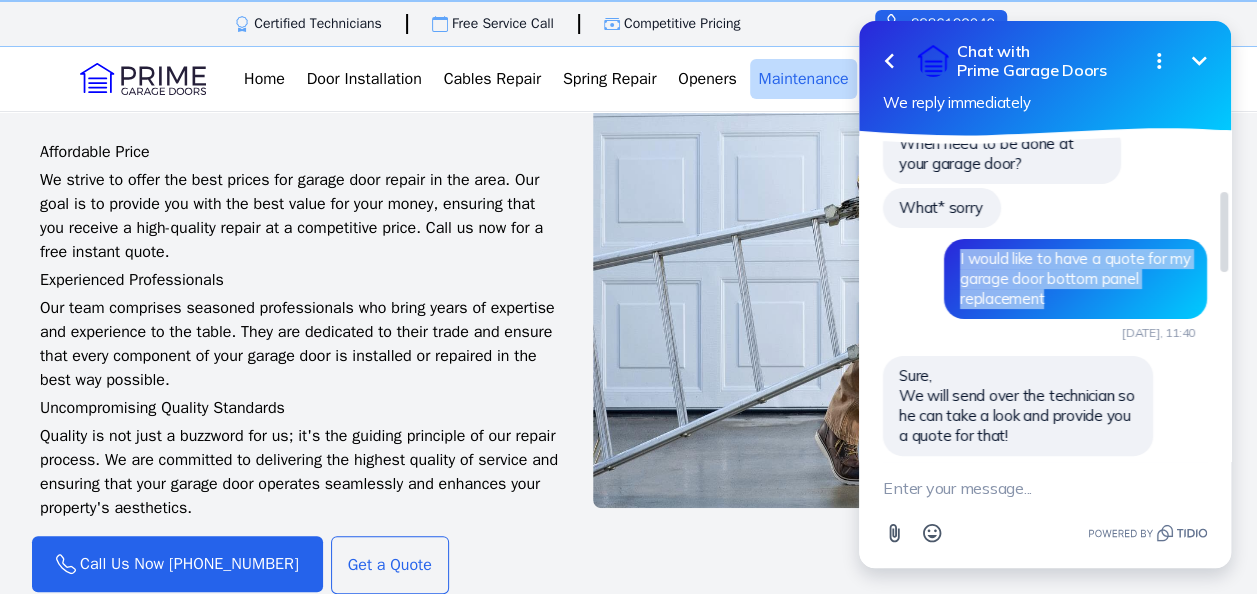 copy on "I would like to have a quote for my garage door bottom panel replacement" 